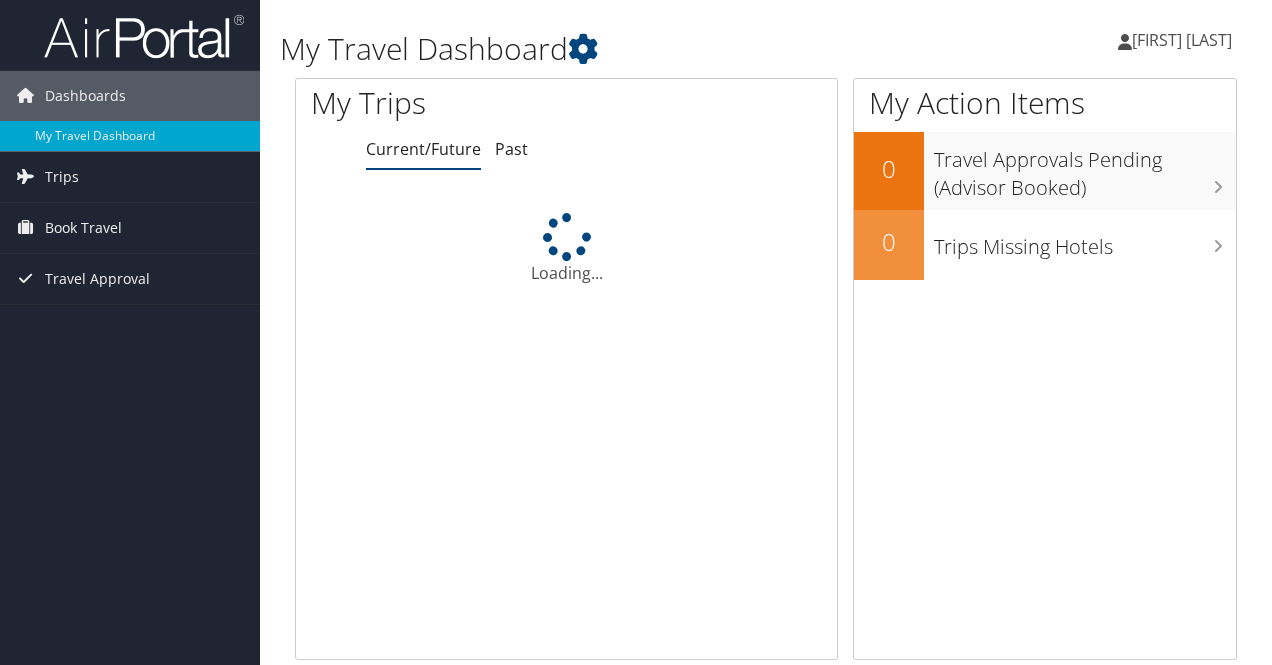 scroll, scrollTop: 0, scrollLeft: 0, axis: both 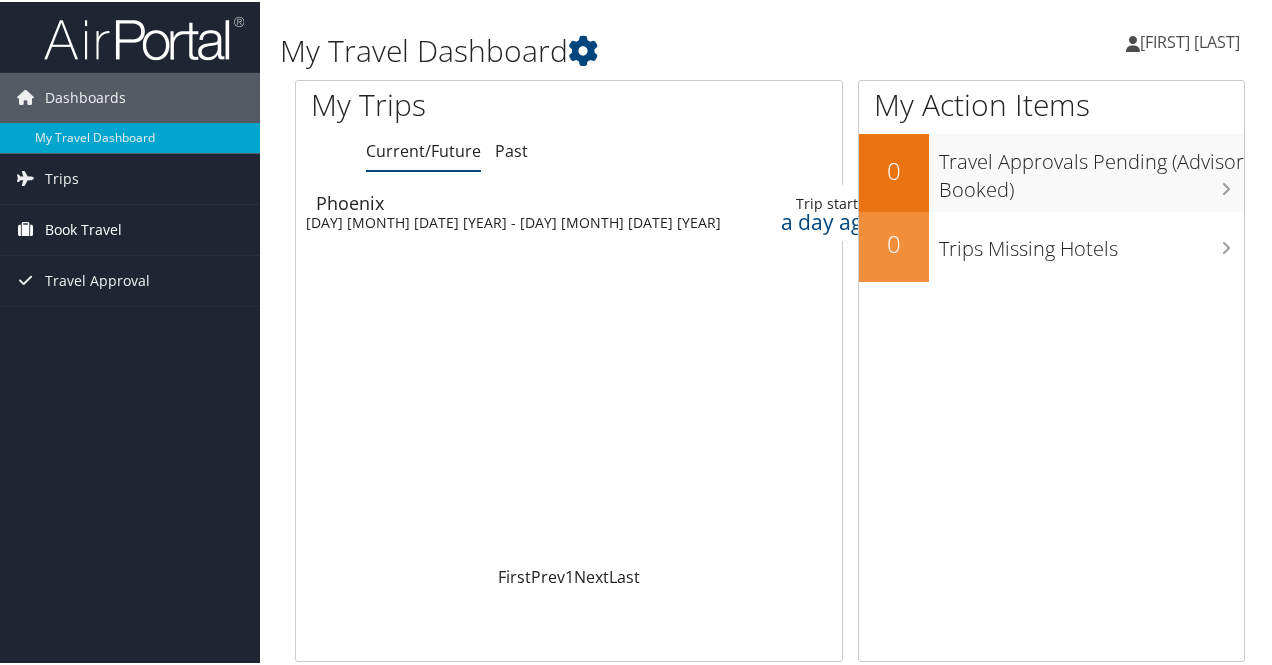 click on "Book Travel" at bounding box center [83, 228] 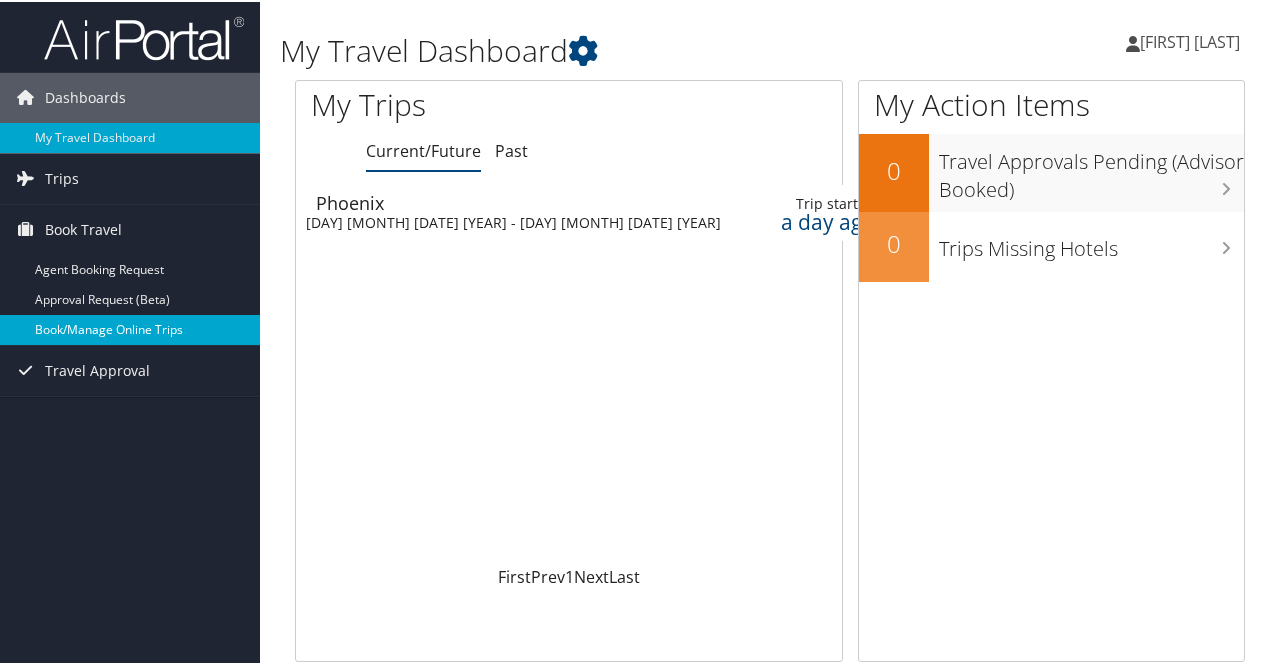 click on "Book/Manage Online Trips" at bounding box center (130, 328) 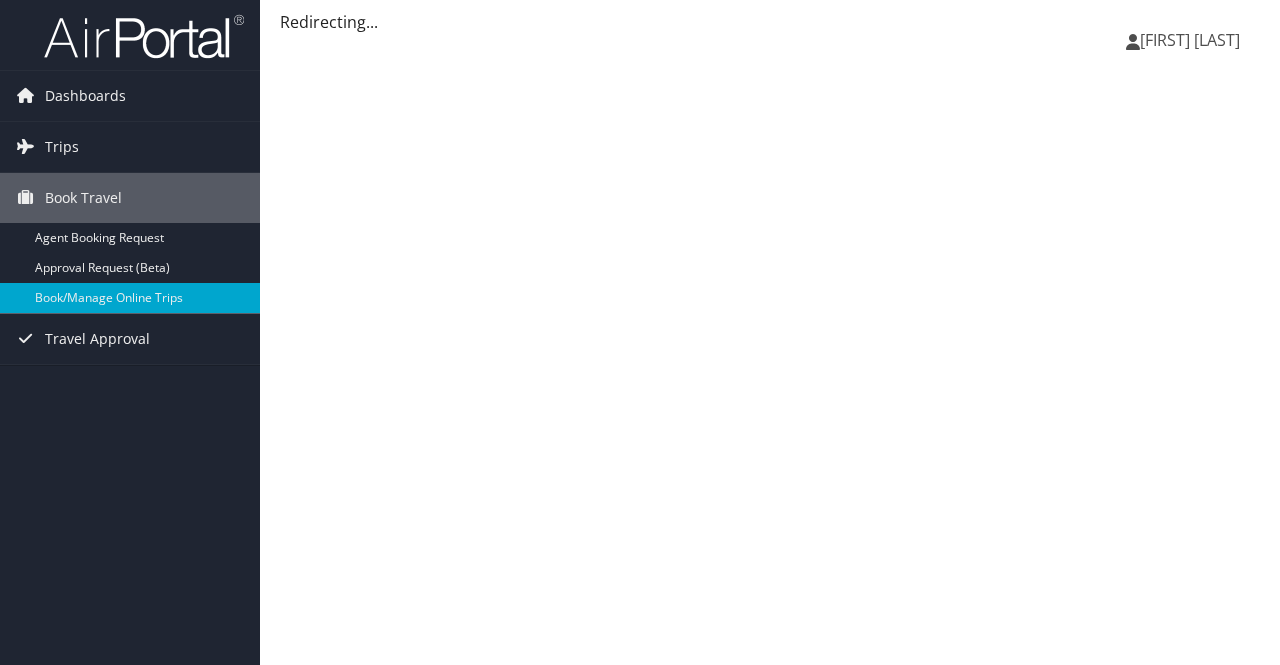 scroll, scrollTop: 0, scrollLeft: 0, axis: both 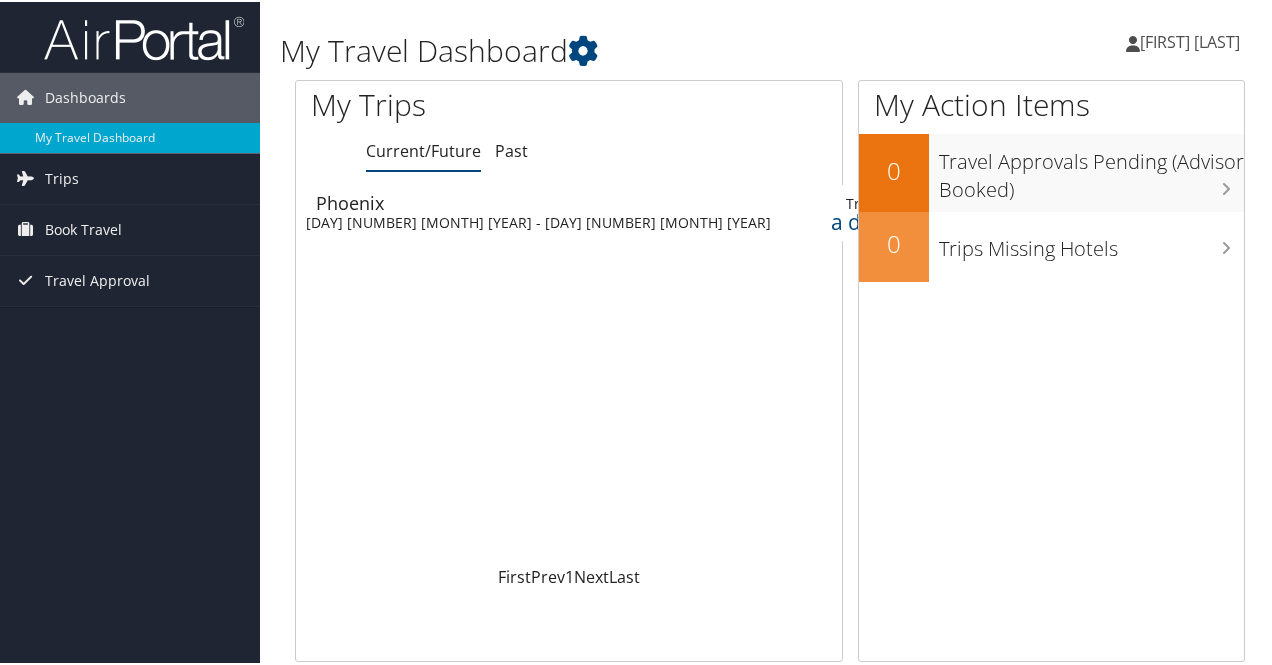 click at bounding box center [1133, 42] 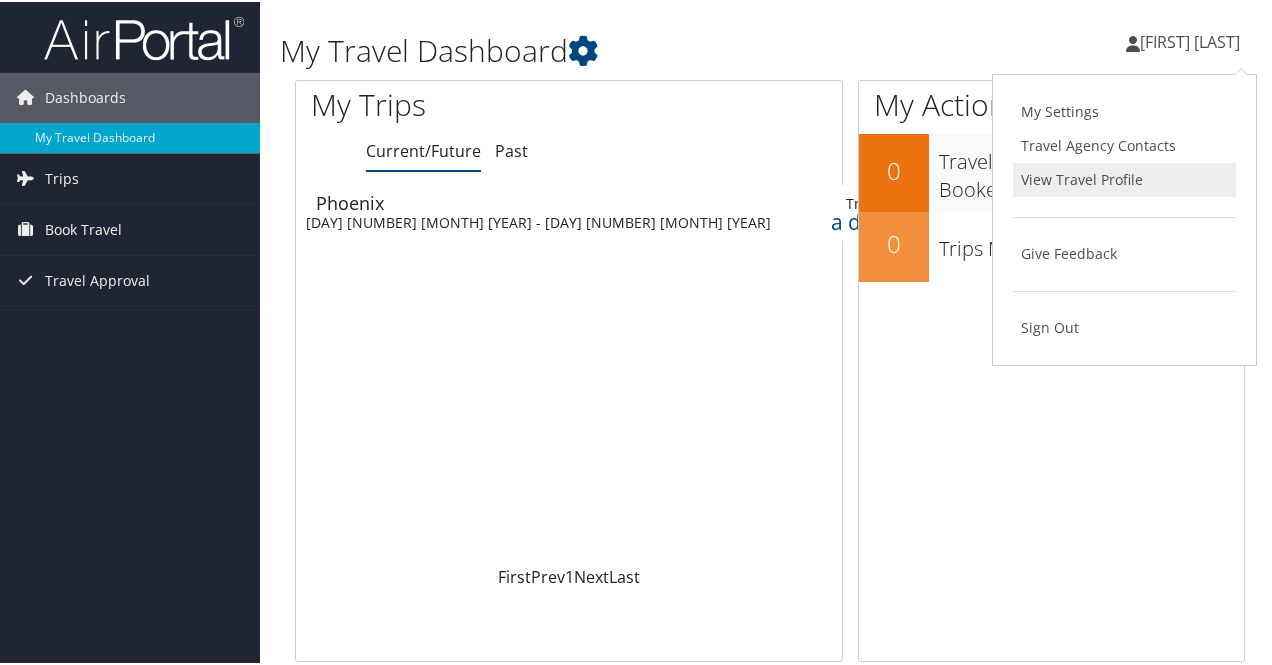click on "View Travel Profile" at bounding box center [1124, 178] 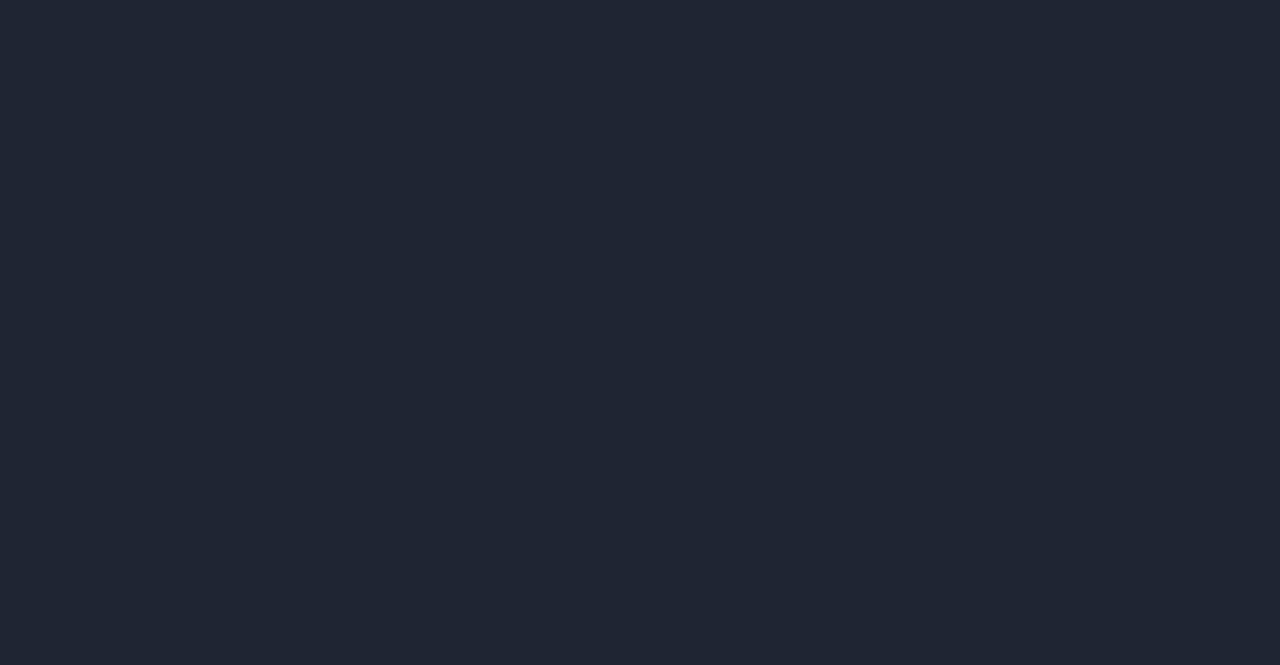 scroll, scrollTop: 0, scrollLeft: 0, axis: both 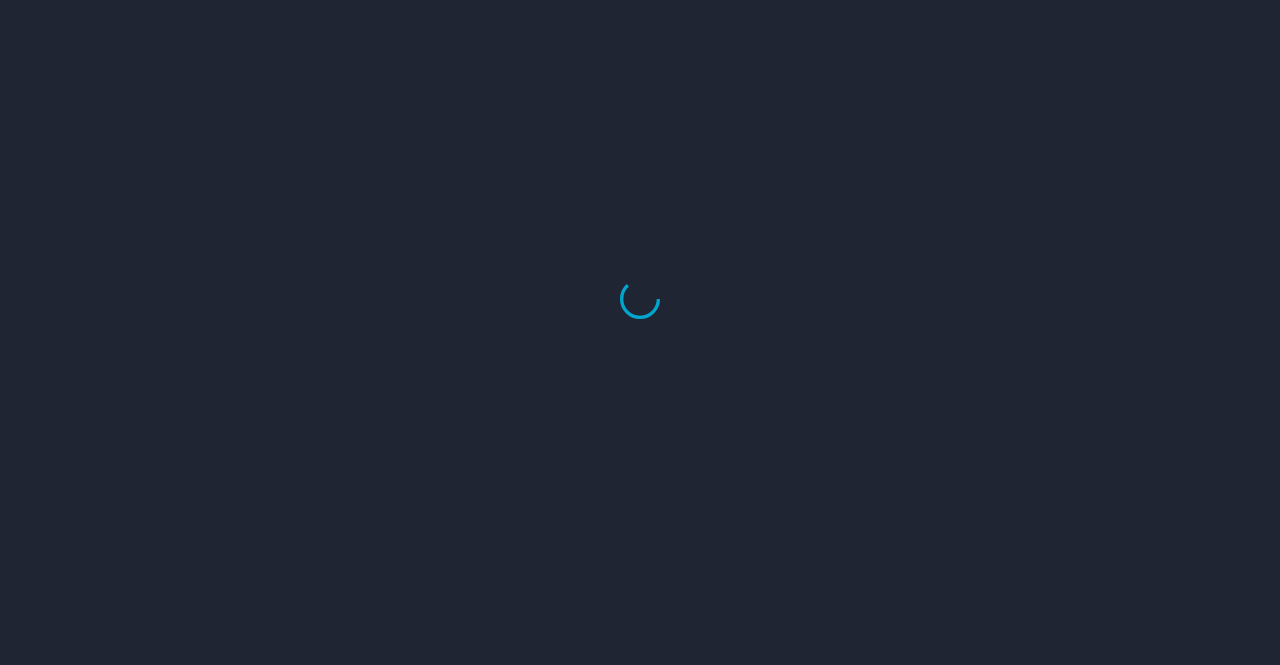 select on "US" 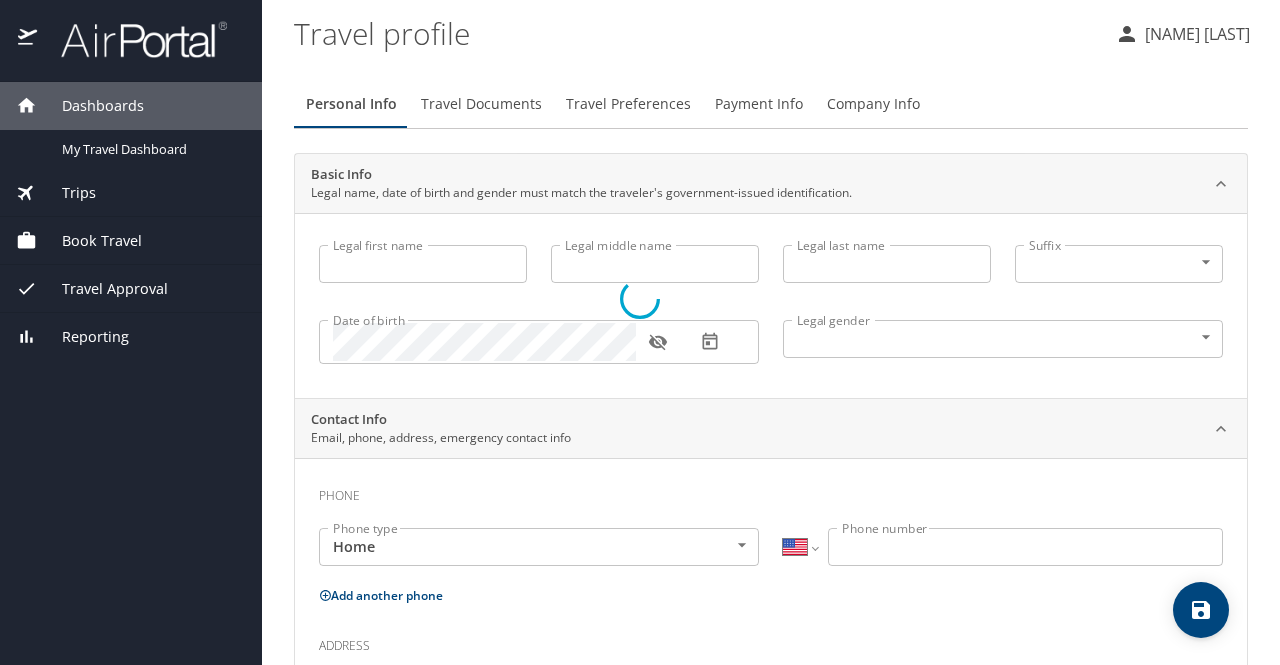 type on "[NAME]" 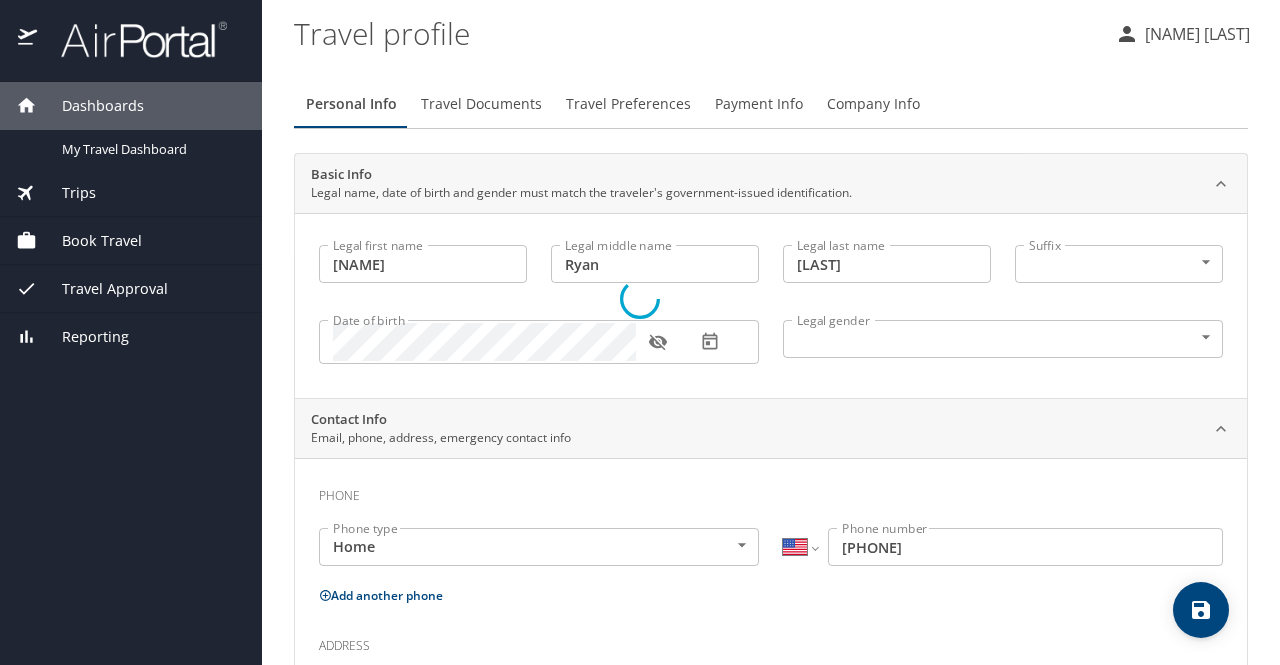 select on "US" 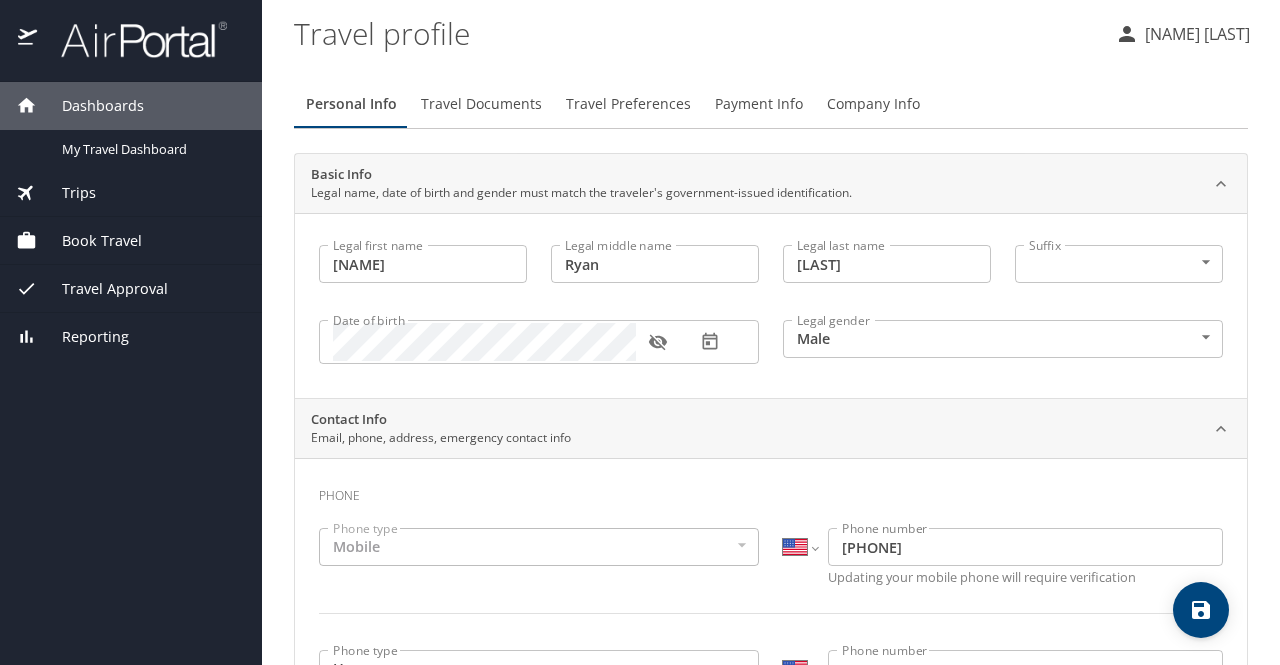 drag, startPoint x: 1271, startPoint y: 130, endPoint x: 1279, endPoint y: 303, distance: 173.18488 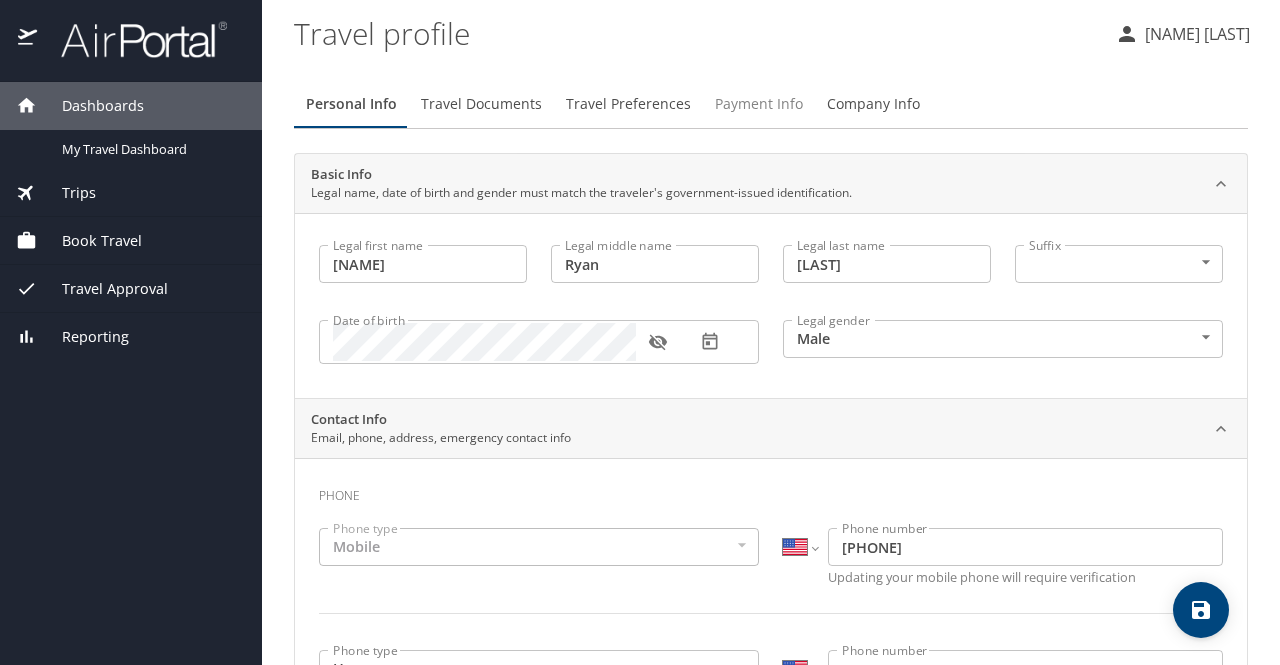 click on "Payment Info" at bounding box center [759, 104] 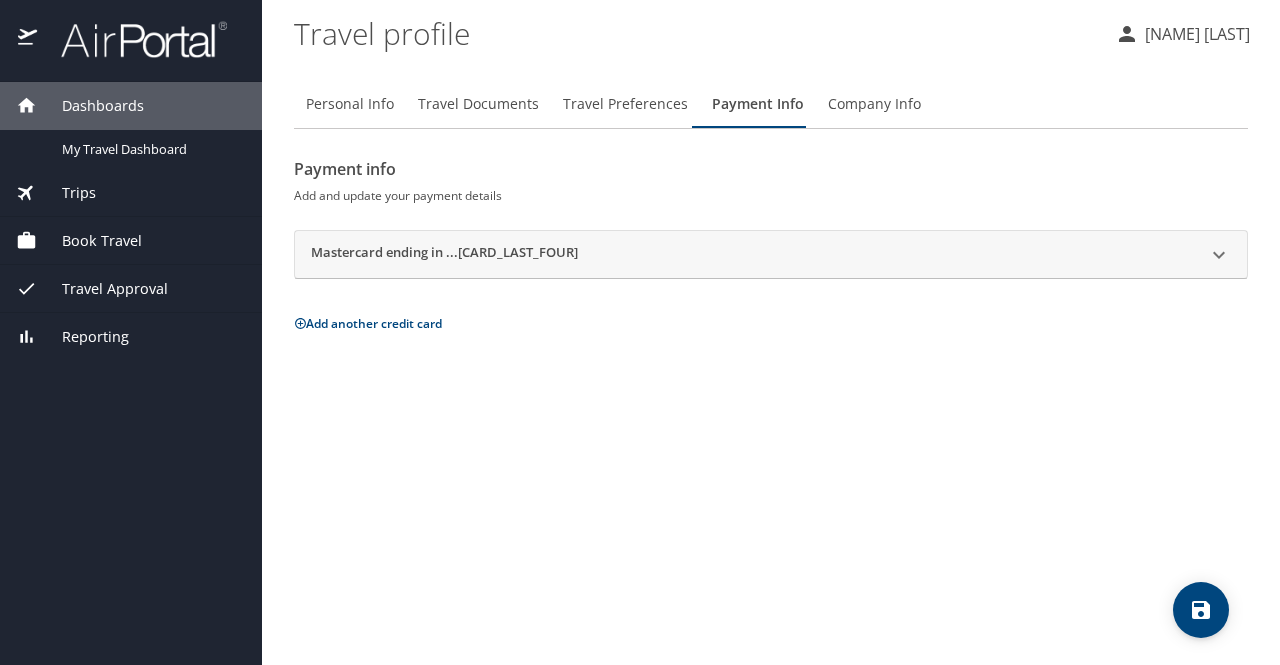 click on "Personal Info Travel Documents Travel Preferences Payment Info Company Info Payment info Add and update your payment details Mastercard ending in ...1528   Name on card Austen Saunders Name on card   Display name Display name   Card type Mastercard CA Card type   Card number 5189XXXXXXXX1528 Card number Expiration date 04/29 Expiration date Default card for: Plane tickets Car rentals Rail tickets Hotel reservations  Remove  Add another credit card" at bounding box center (771, 364) 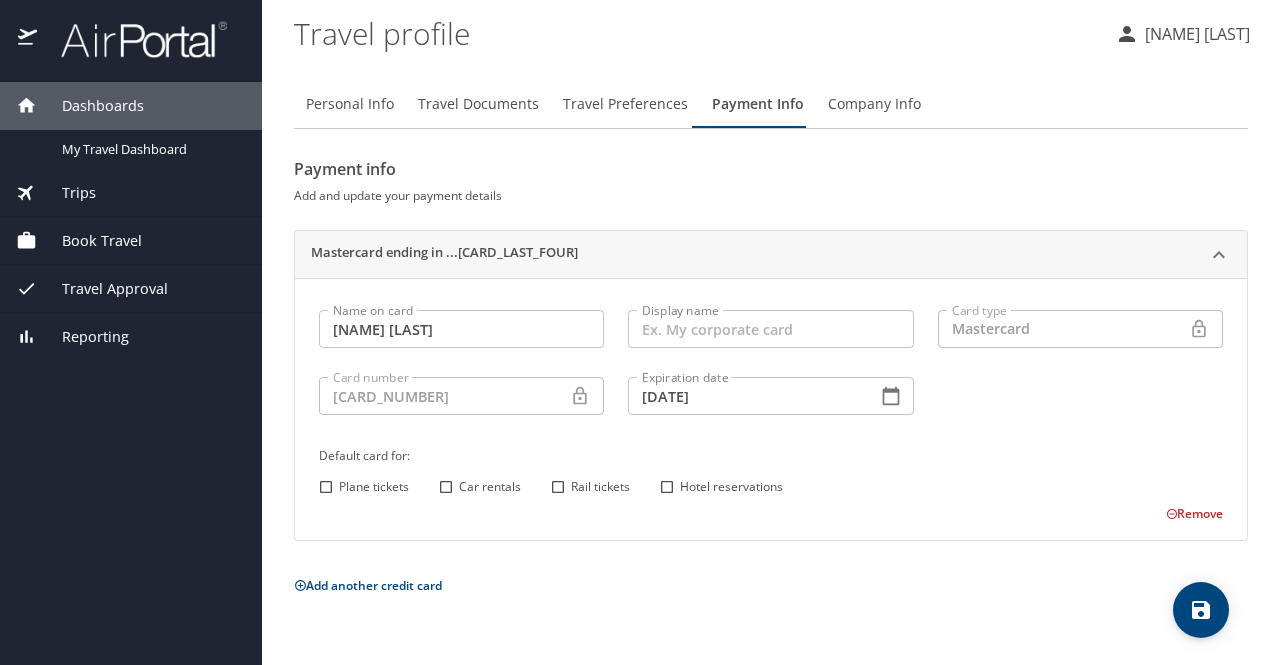click on "Remove" at bounding box center (1194, 513) 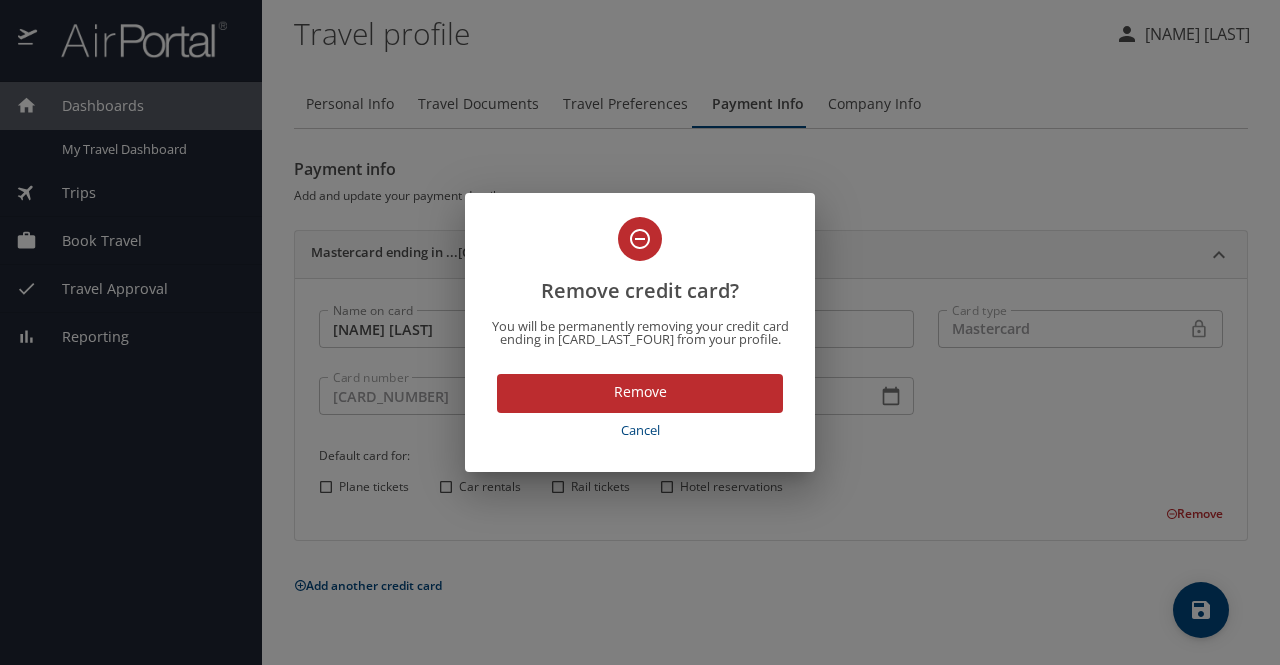 click on "Remove" at bounding box center [640, 392] 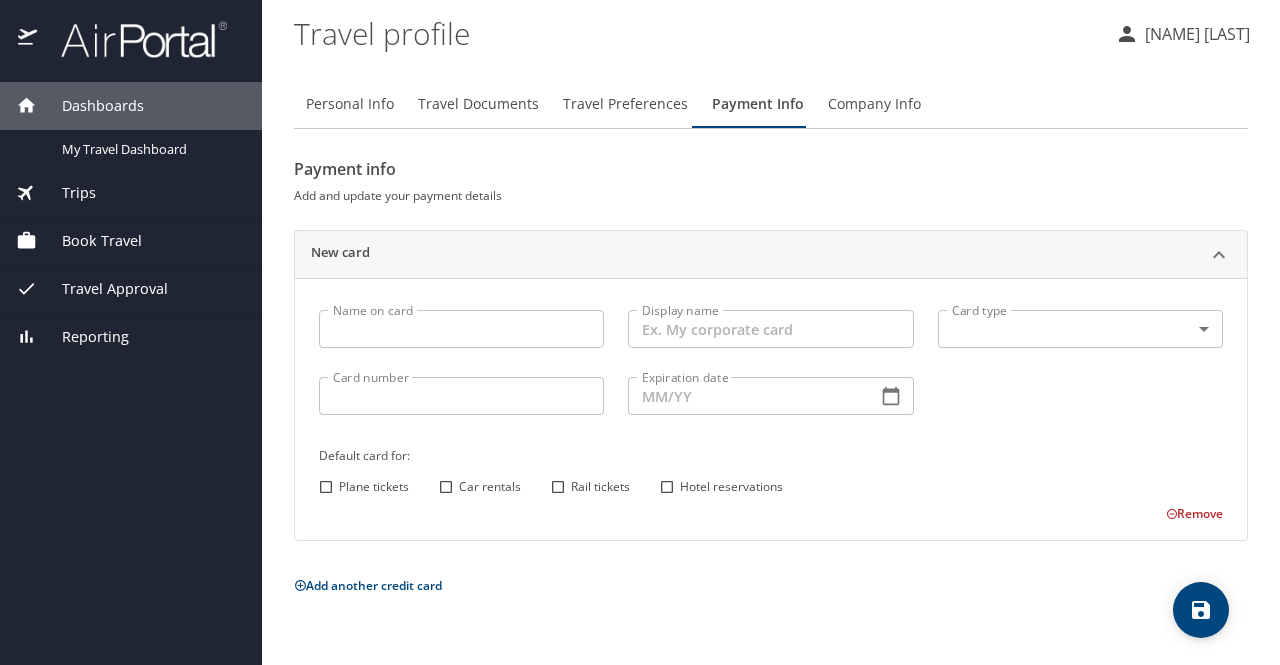 click on "Travel Approval" at bounding box center (102, 289) 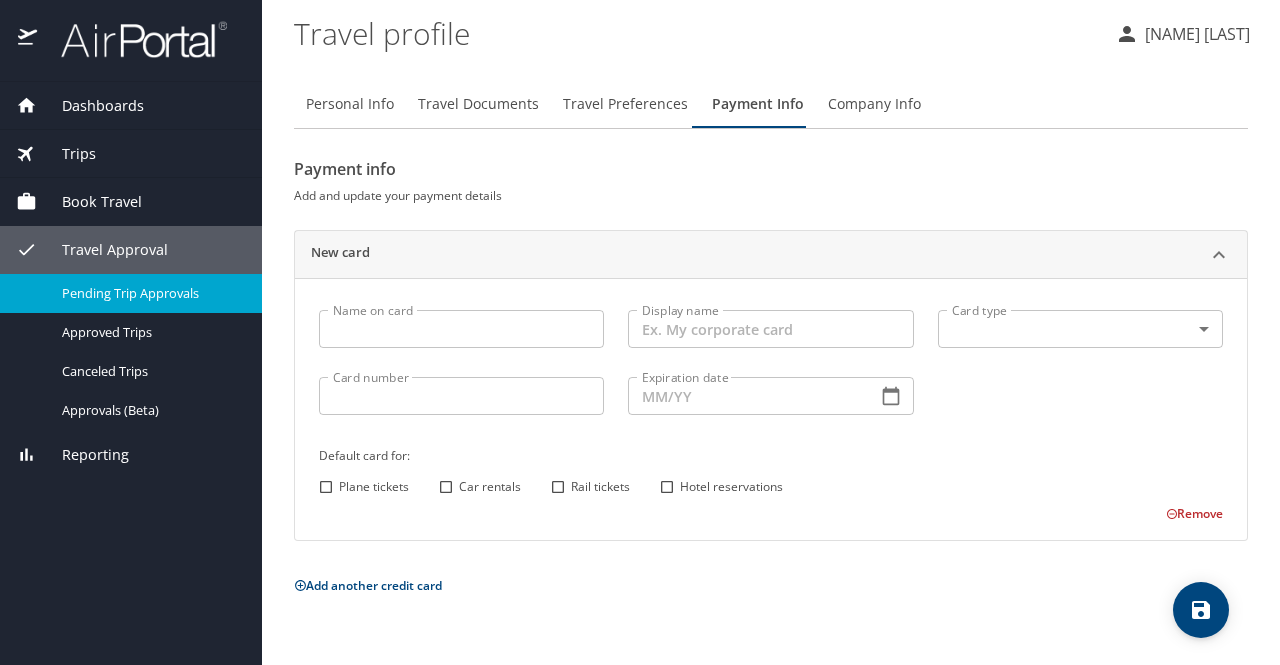 click on "Pending Trip Approvals" at bounding box center [150, 293] 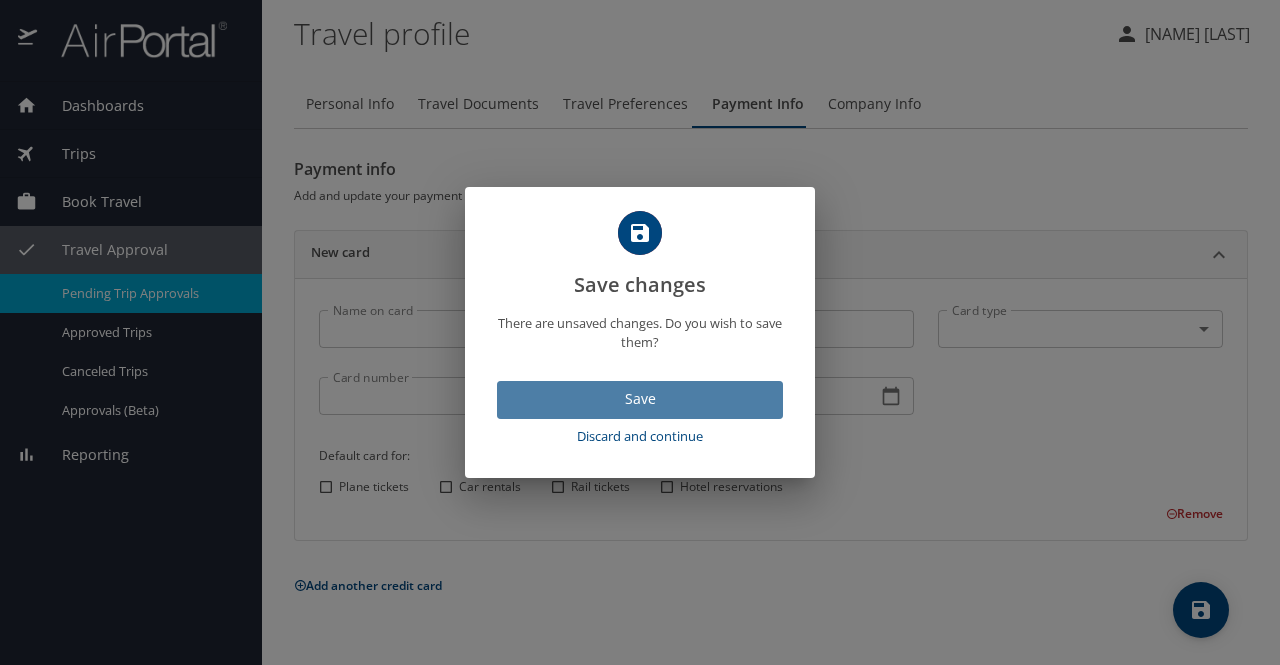 click on "Save" at bounding box center (640, 399) 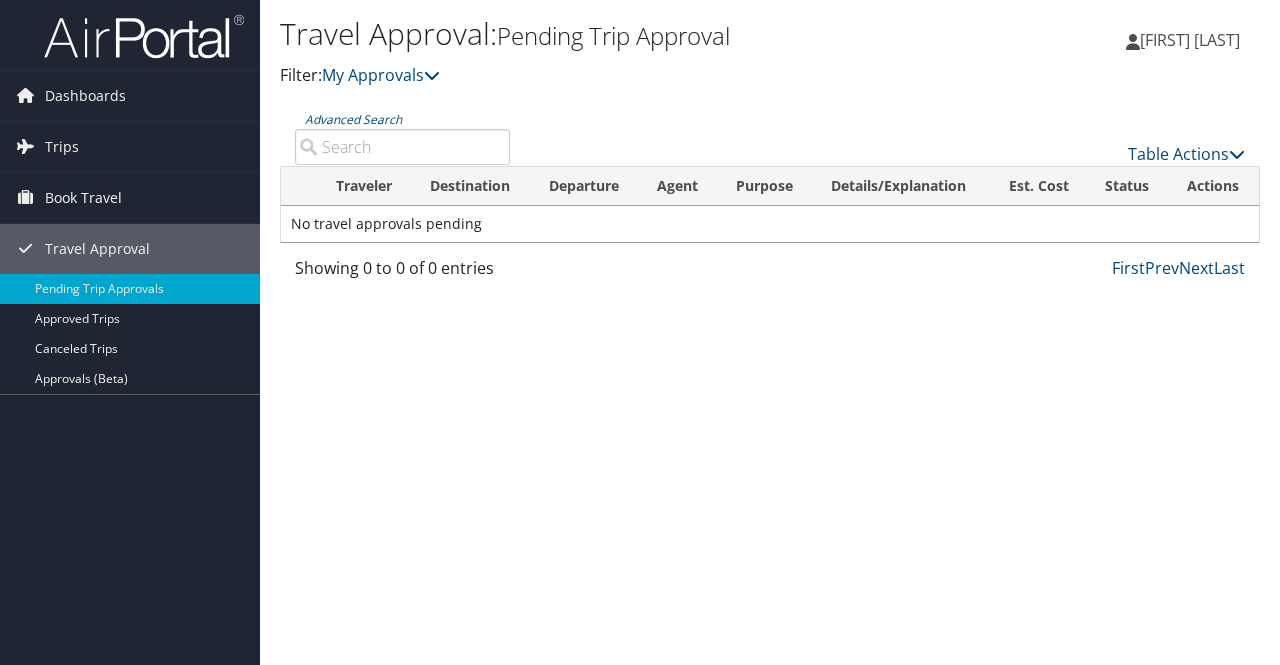 scroll, scrollTop: 0, scrollLeft: 0, axis: both 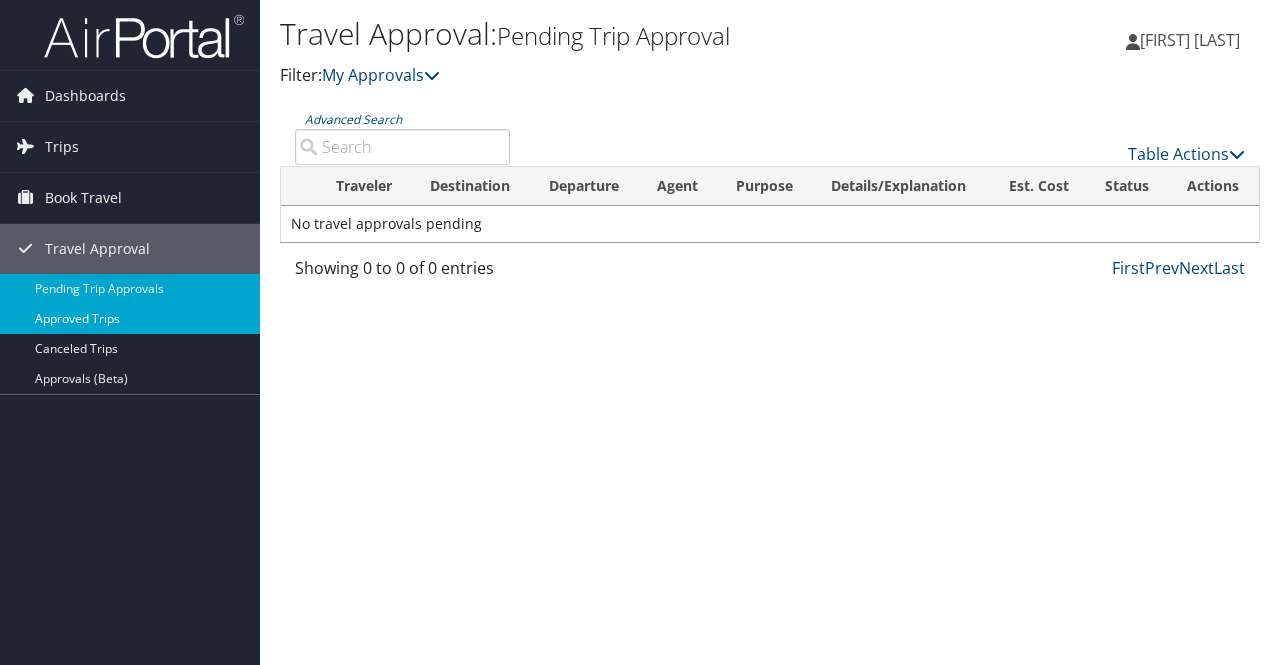 click on "Approved Trips" at bounding box center (130, 319) 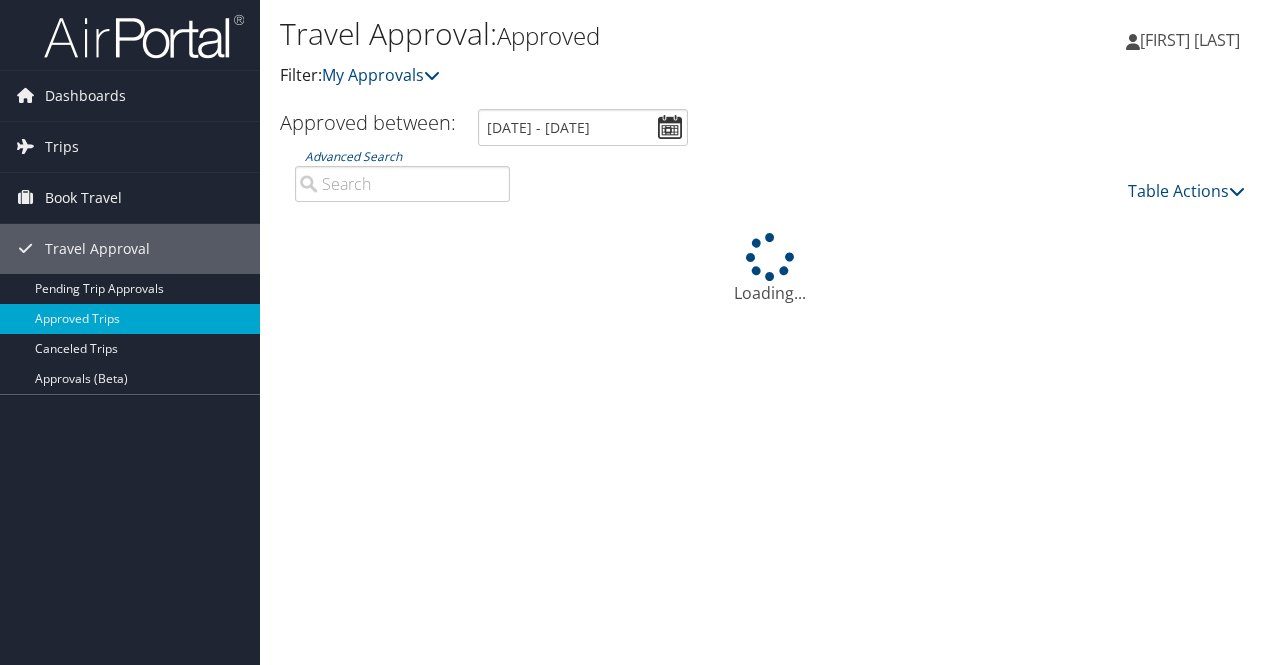 scroll, scrollTop: 0, scrollLeft: 0, axis: both 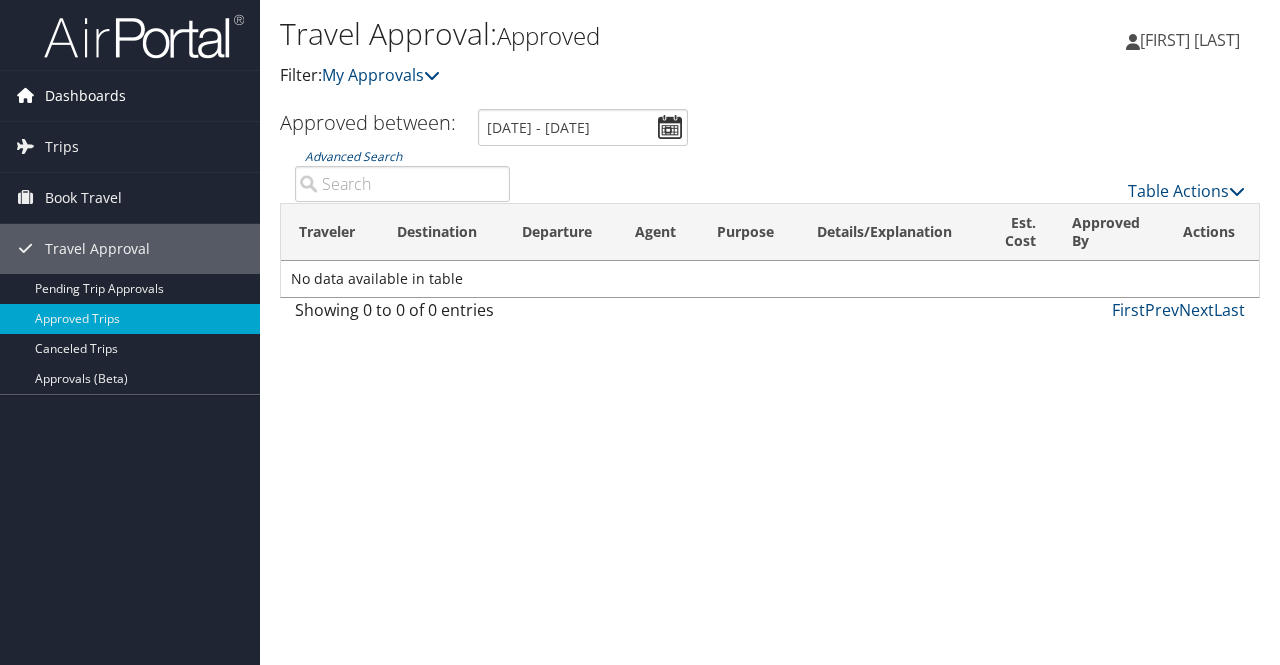 click at bounding box center (25, 95) 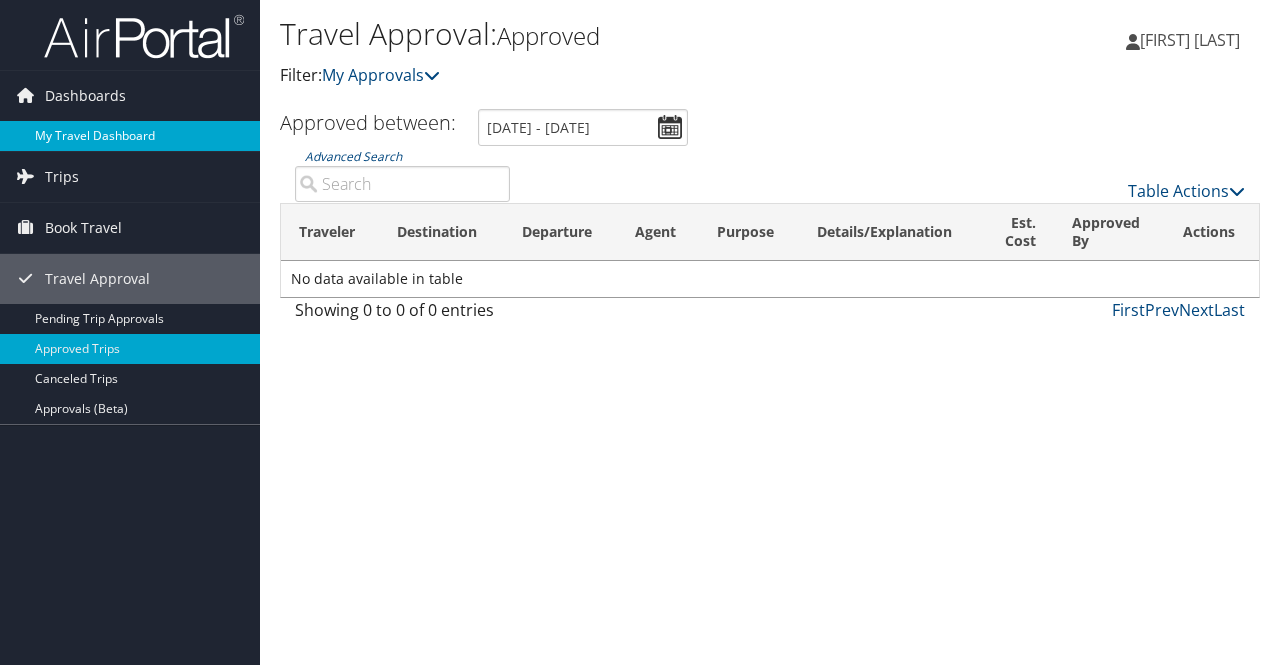 click on "My Travel Dashboard" at bounding box center [130, 136] 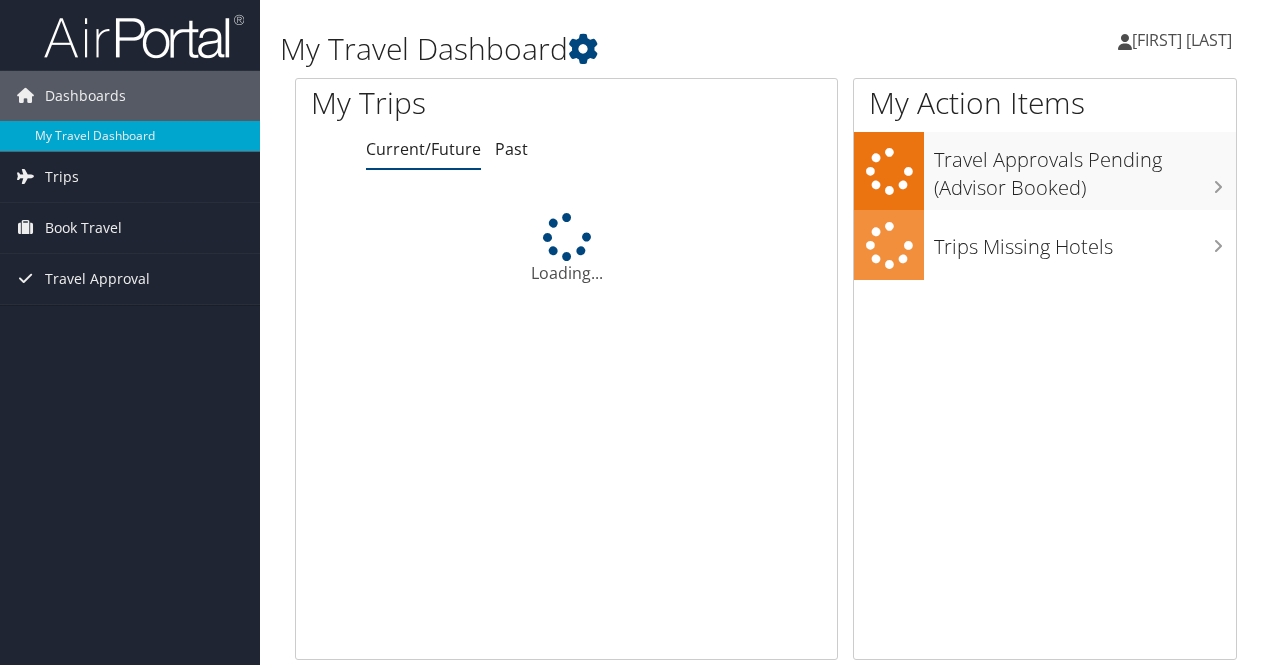 scroll, scrollTop: 0, scrollLeft: 0, axis: both 